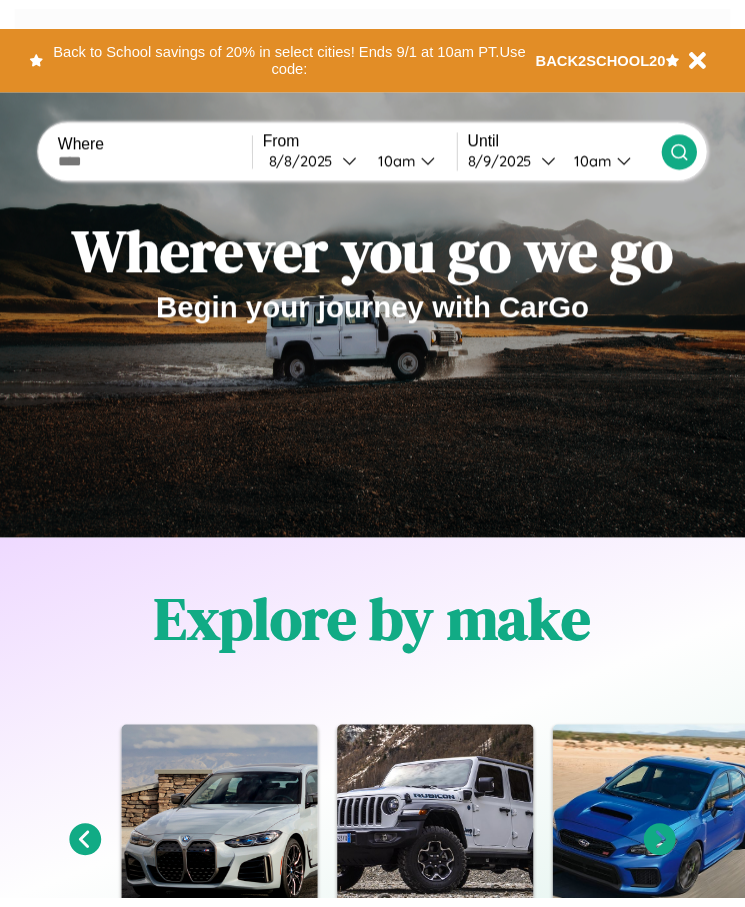 scroll, scrollTop: 0, scrollLeft: 0, axis: both 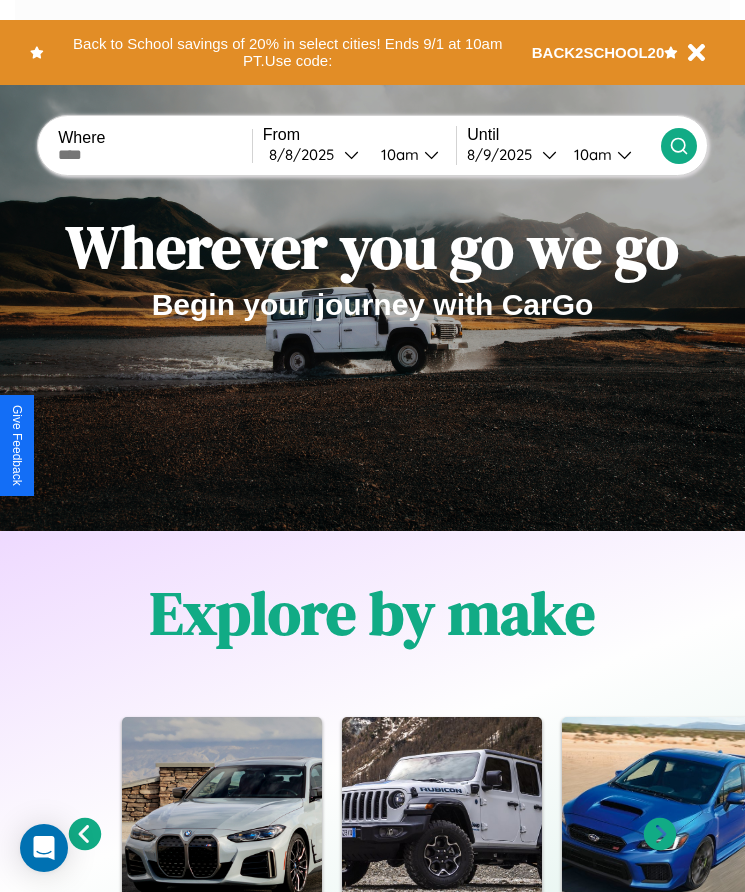 click at bounding box center [155, 155] 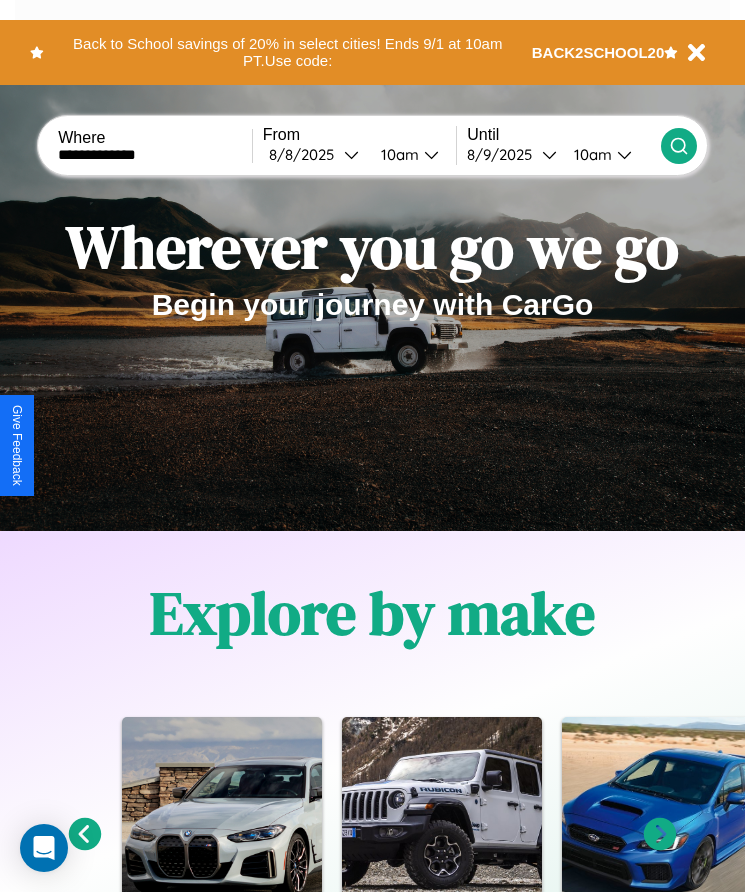 type on "**********" 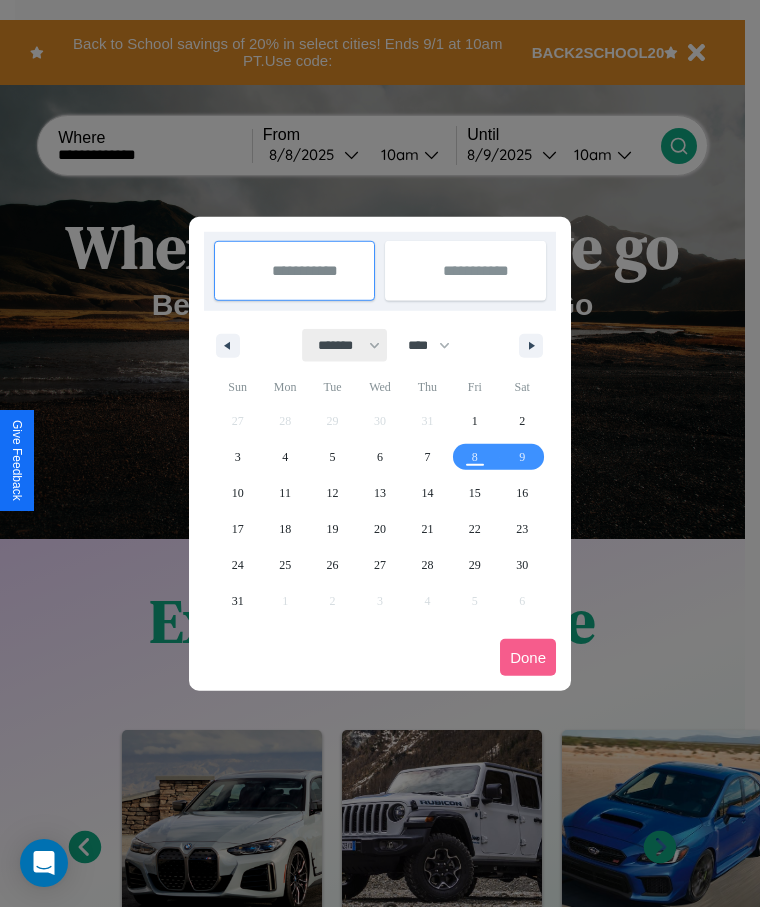 click on "******* ******** ***** ***** *** **** **** ****** ********* ******* ******** ********" at bounding box center [345, 345] 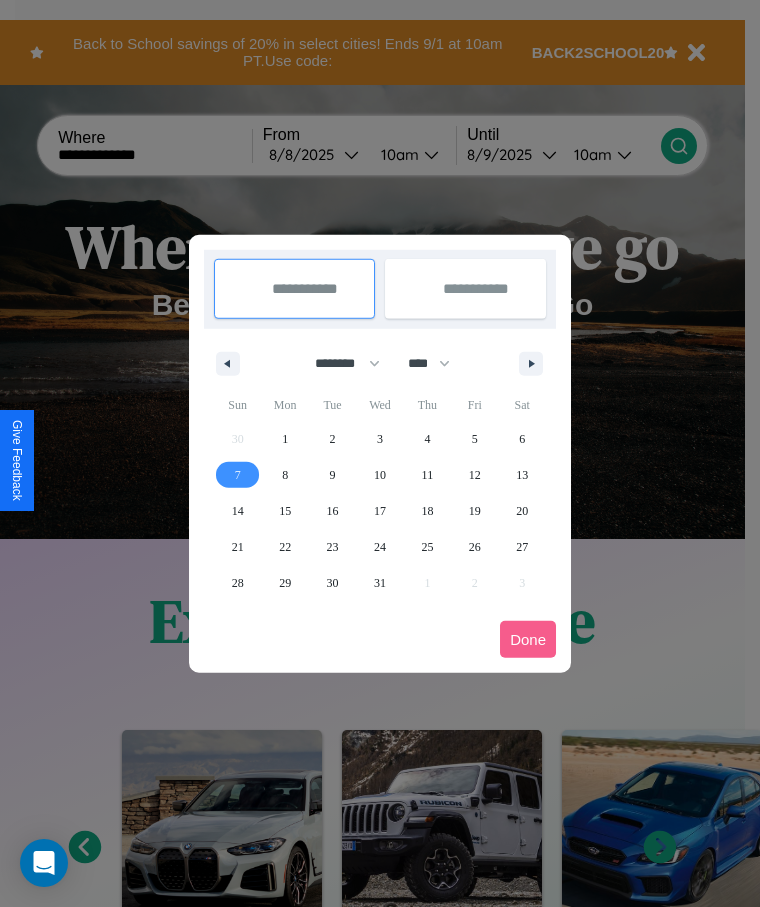click on "7" at bounding box center (238, 475) 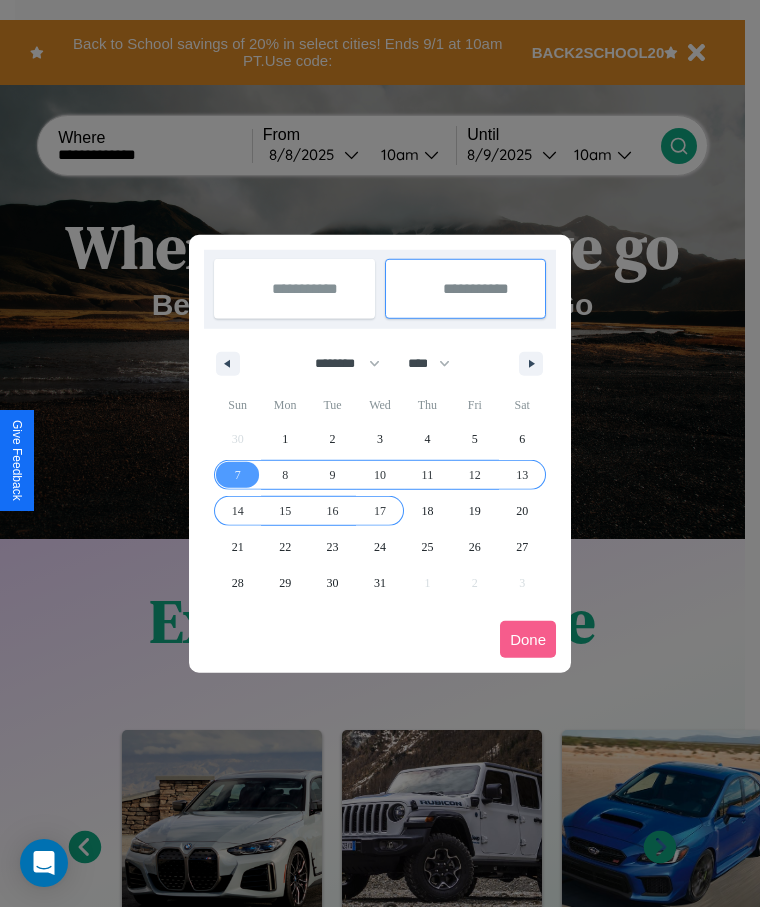 click on "17" at bounding box center [380, 511] 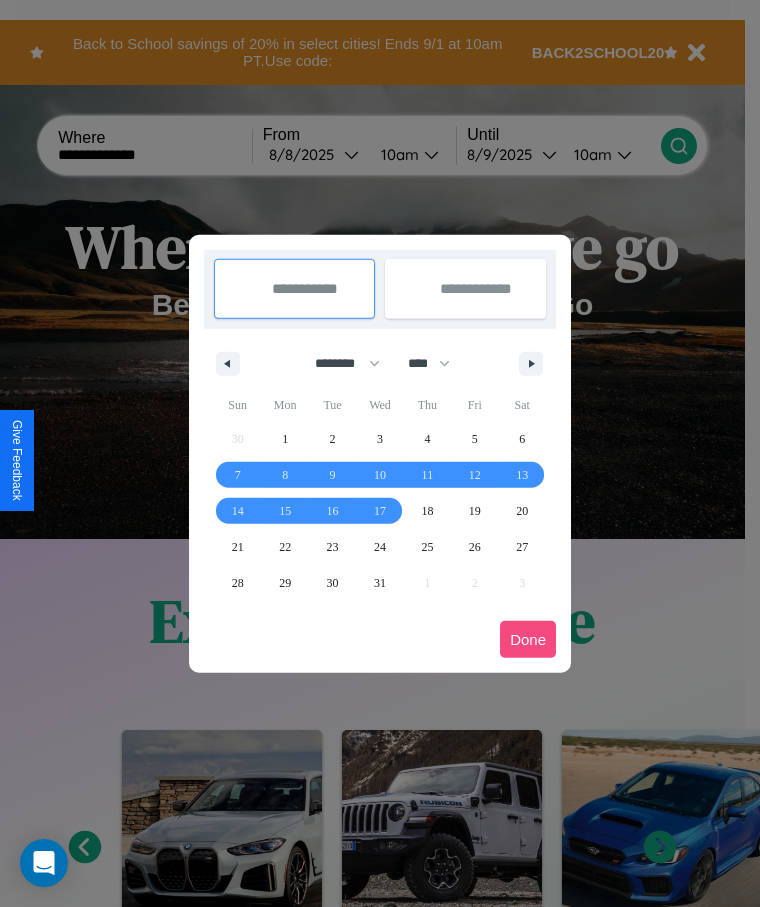 click on "Done" at bounding box center [528, 639] 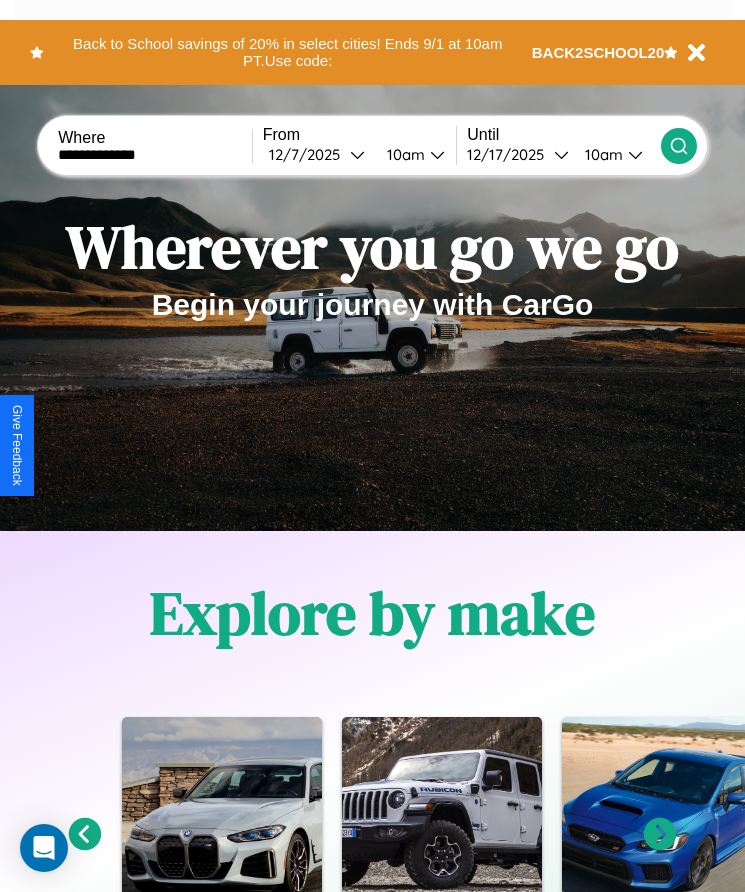 click 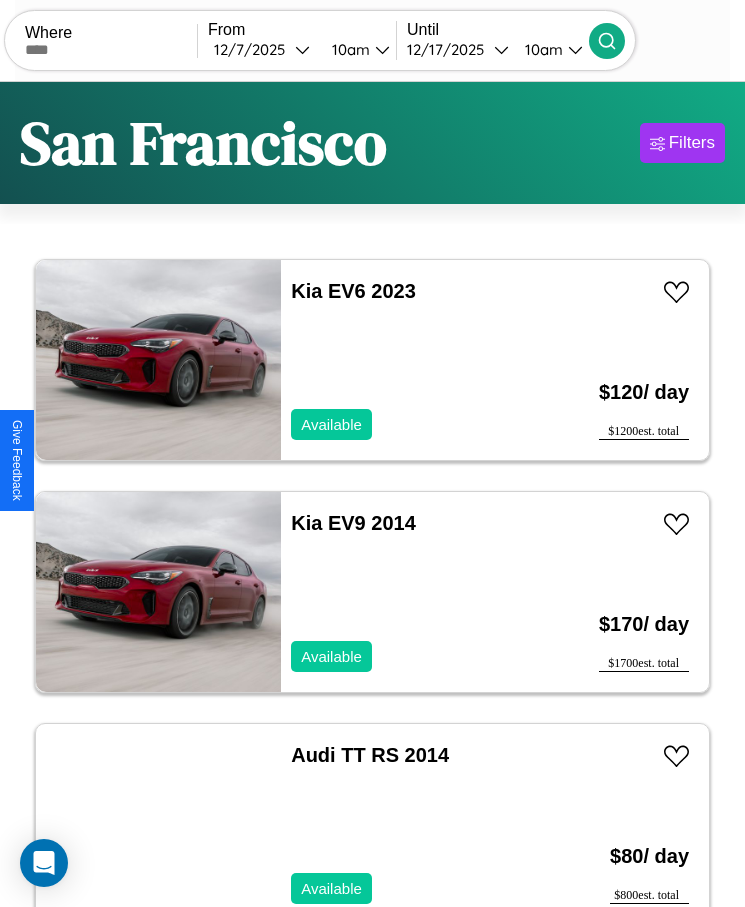 scroll, scrollTop: 50, scrollLeft: 0, axis: vertical 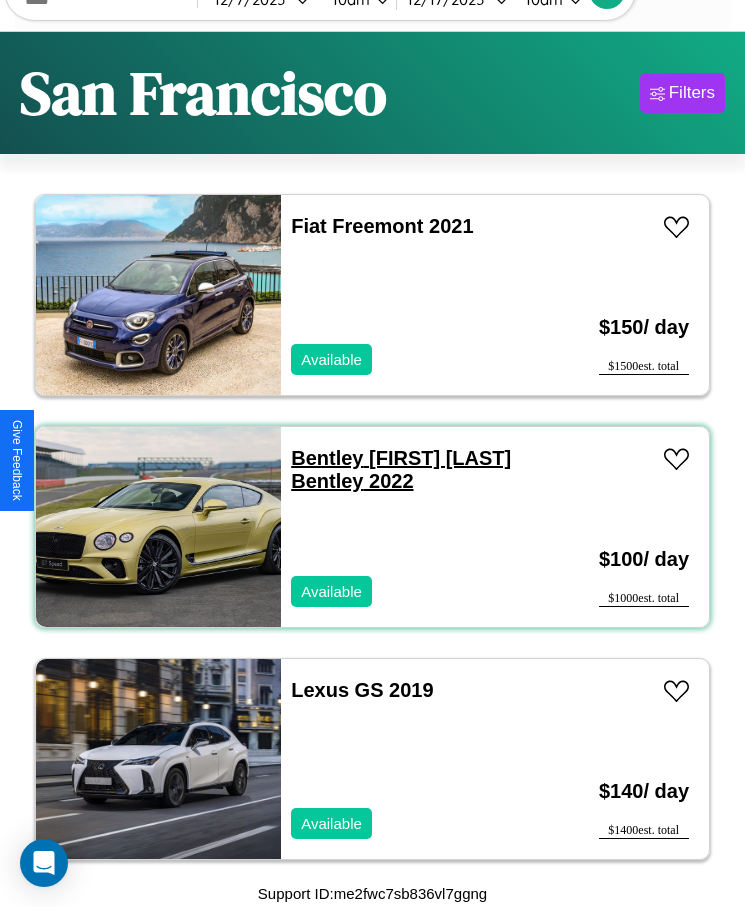click on "Bentley   [FIRST] [LAST] Bentley   2022" at bounding box center (401, 469) 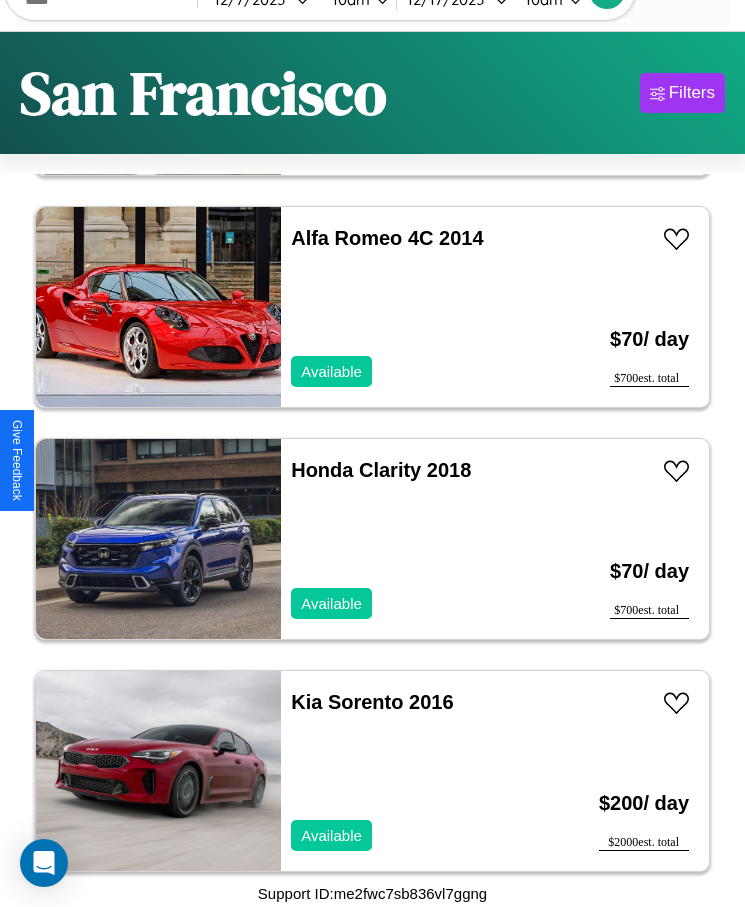 scroll, scrollTop: 5119, scrollLeft: 0, axis: vertical 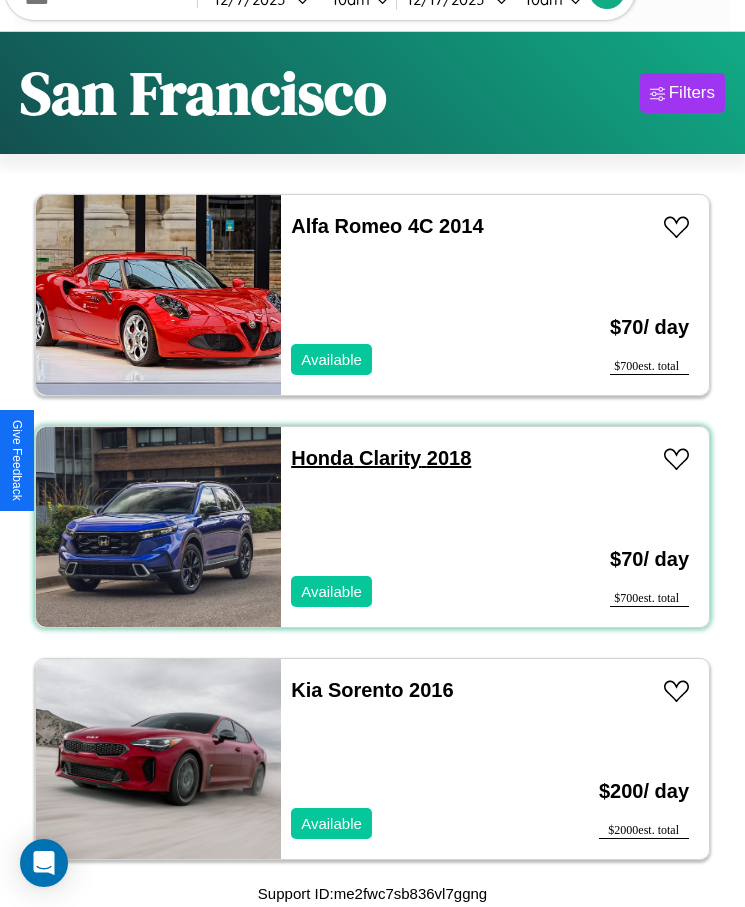 click on "Honda   Clarity   2018" at bounding box center [381, 458] 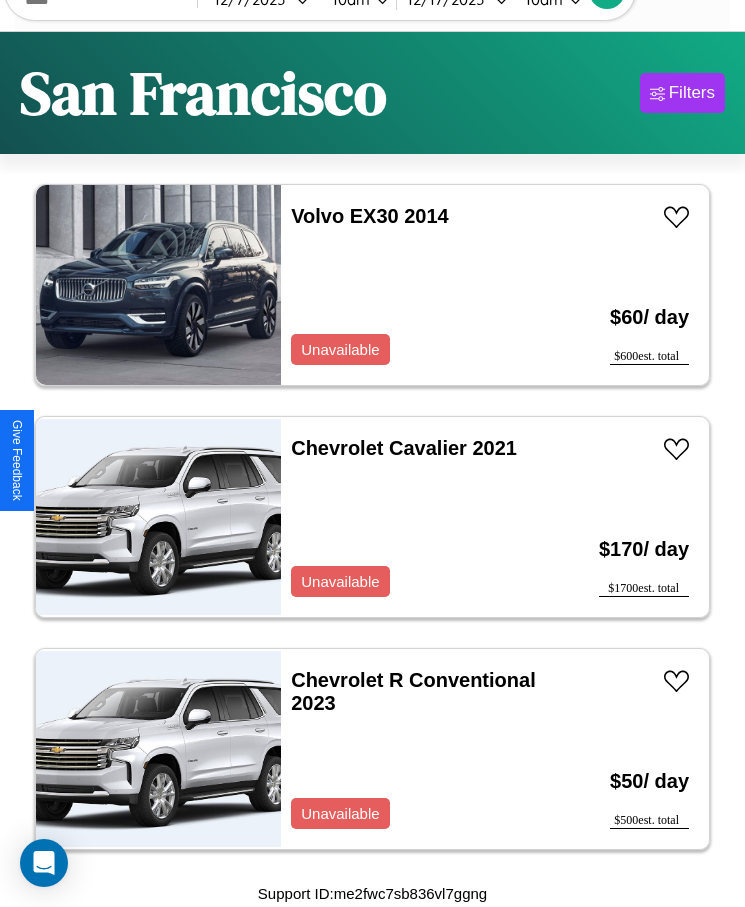 scroll, scrollTop: 10006, scrollLeft: 0, axis: vertical 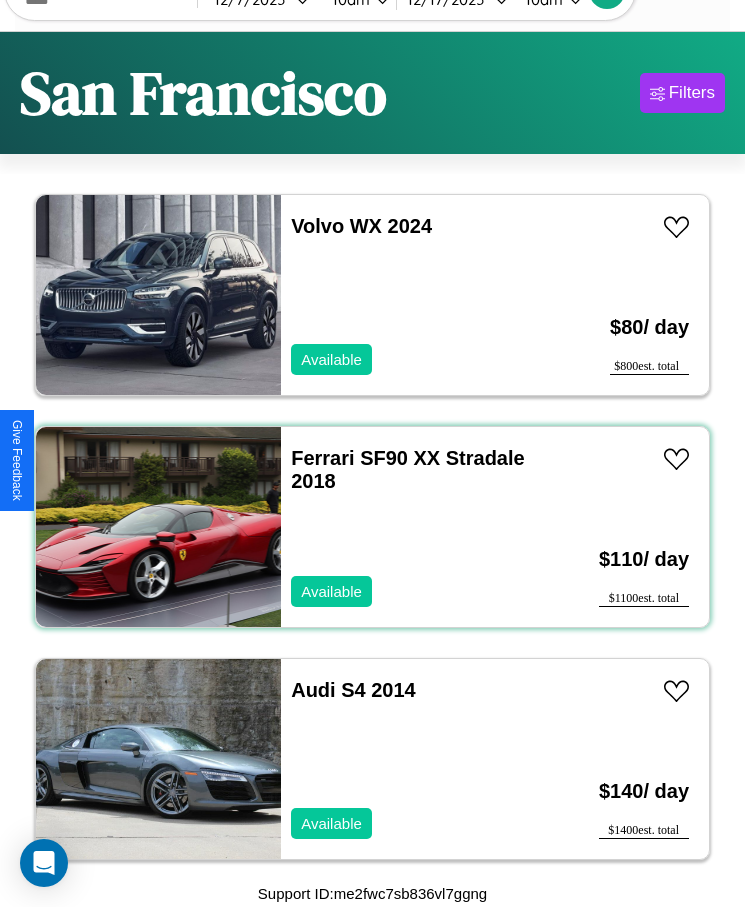 click on "[BRAND] [MODEL] [TRIM] [YEAR] Available" at bounding box center (413, 527) 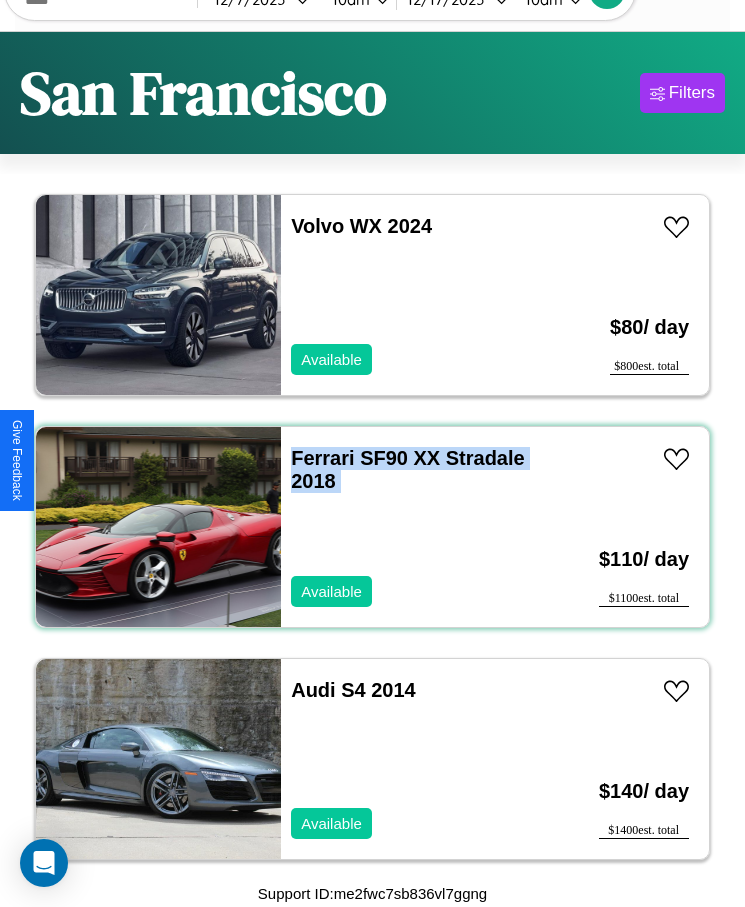 click on "[BRAND] [MODEL] [TRIM] [YEAR] Available" at bounding box center [413, 527] 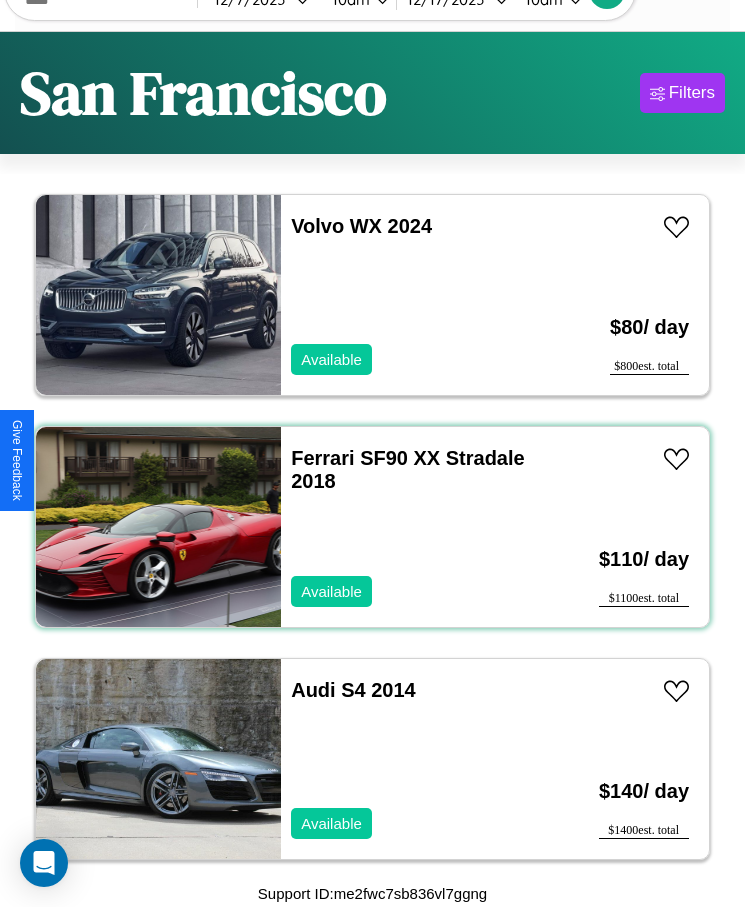 click on "[BRAND] [MODEL] [TRIM] [YEAR] Available" at bounding box center [413, 527] 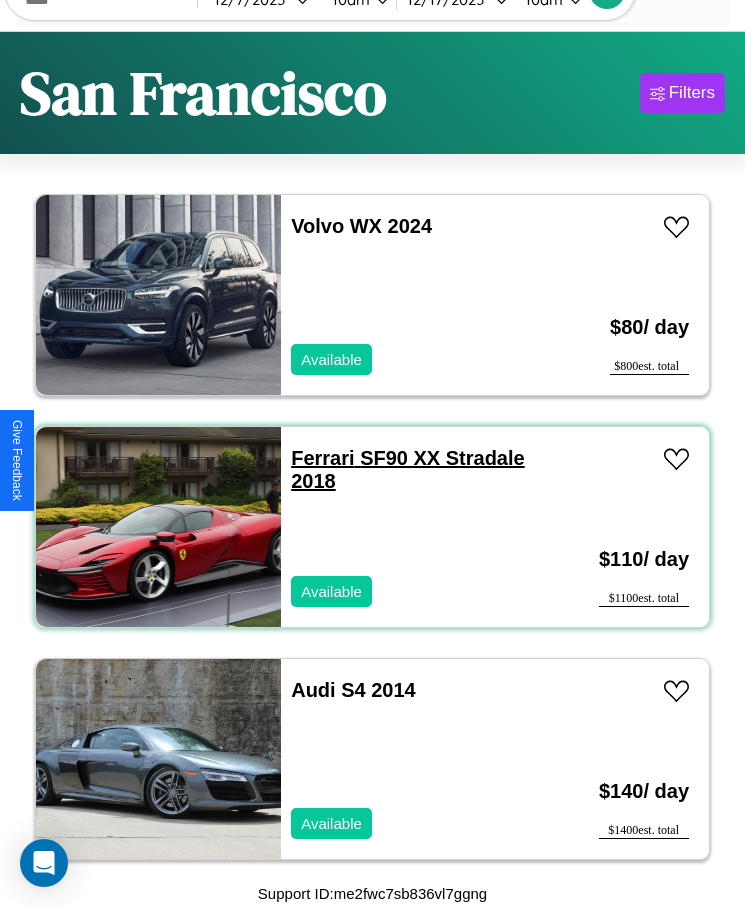click on "Ferrari   SF90 XX Stradale   2018" at bounding box center (407, 469) 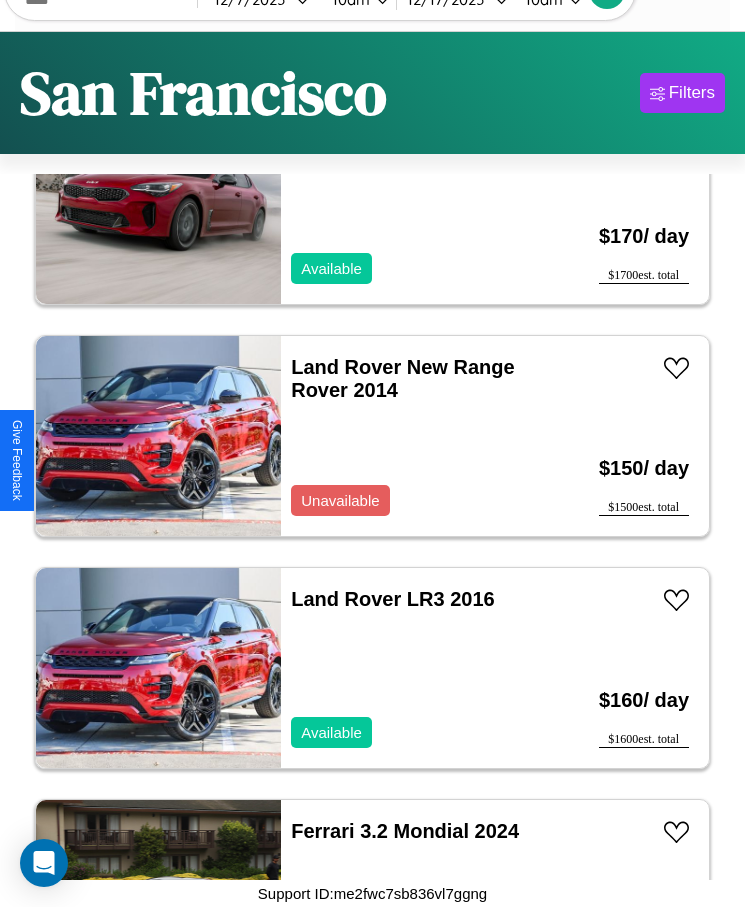 scroll, scrollTop: 711, scrollLeft: 0, axis: vertical 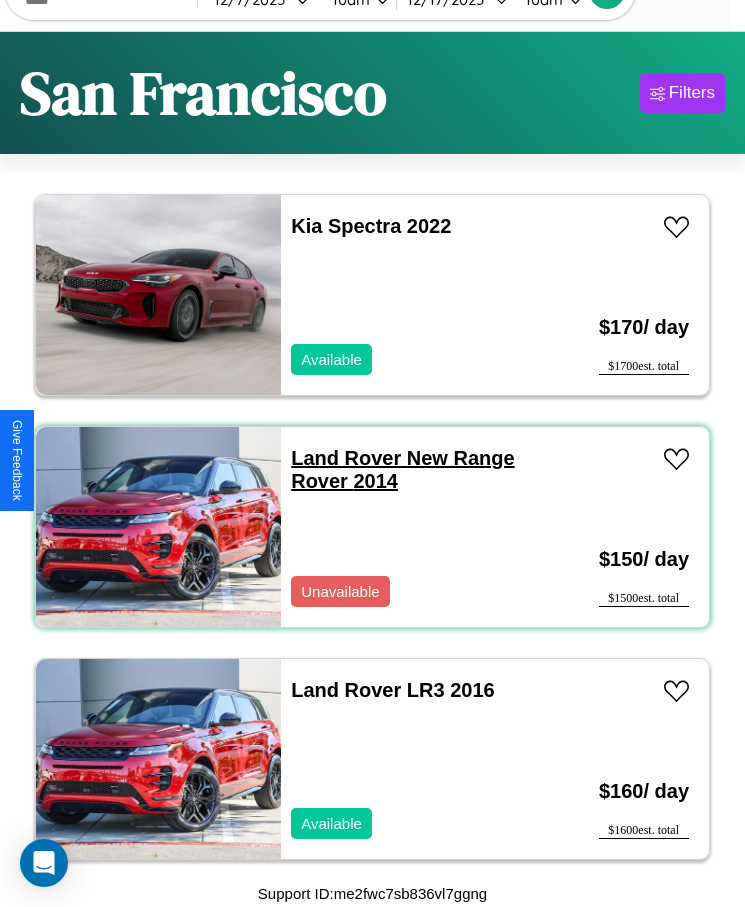 click on "Land Rover   New Range Rover   2014" at bounding box center (402, 469) 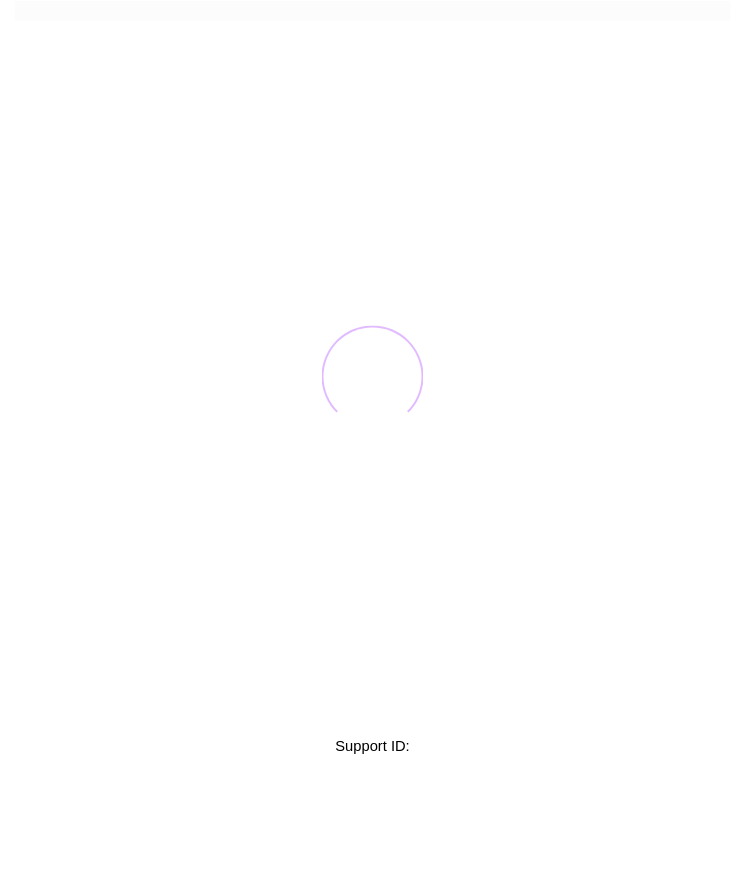 scroll, scrollTop: 0, scrollLeft: 0, axis: both 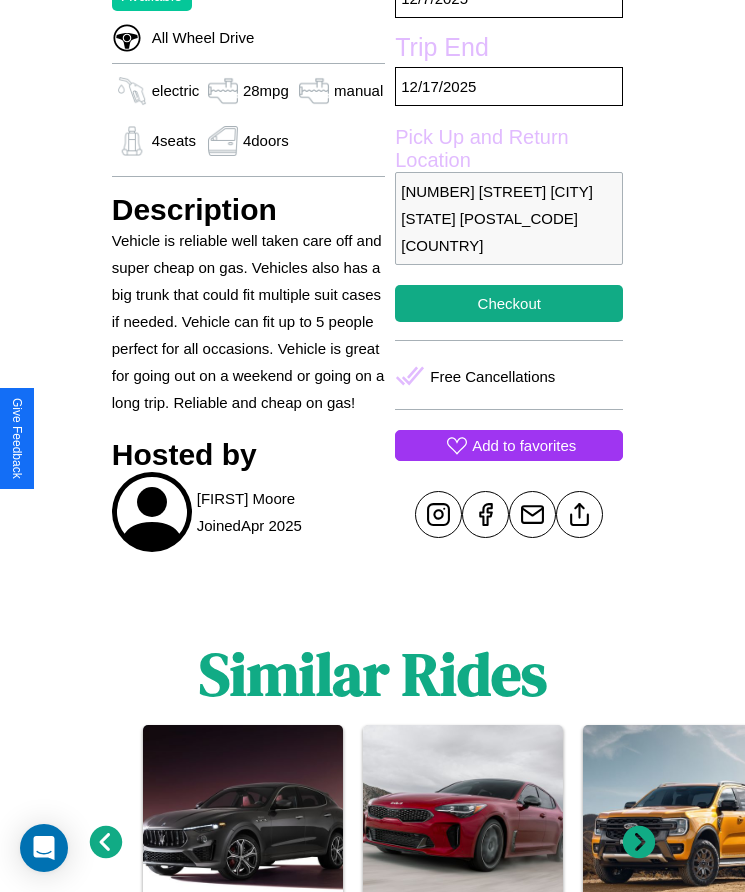 click on "Add to favorites" at bounding box center [524, 445] 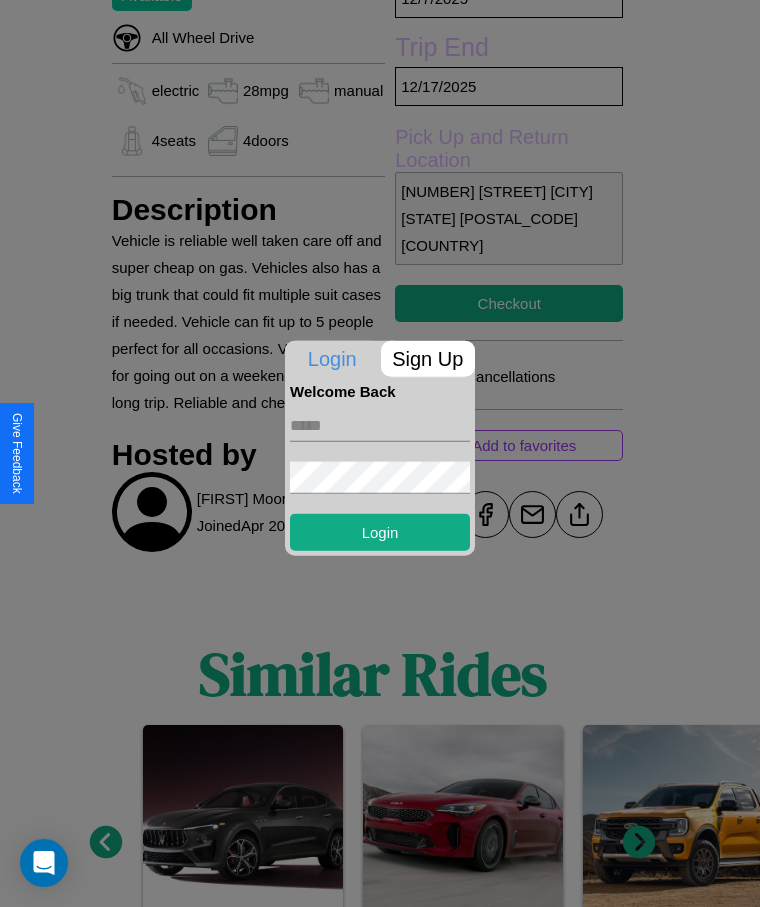 click on "Sign Up" at bounding box center [428, 358] 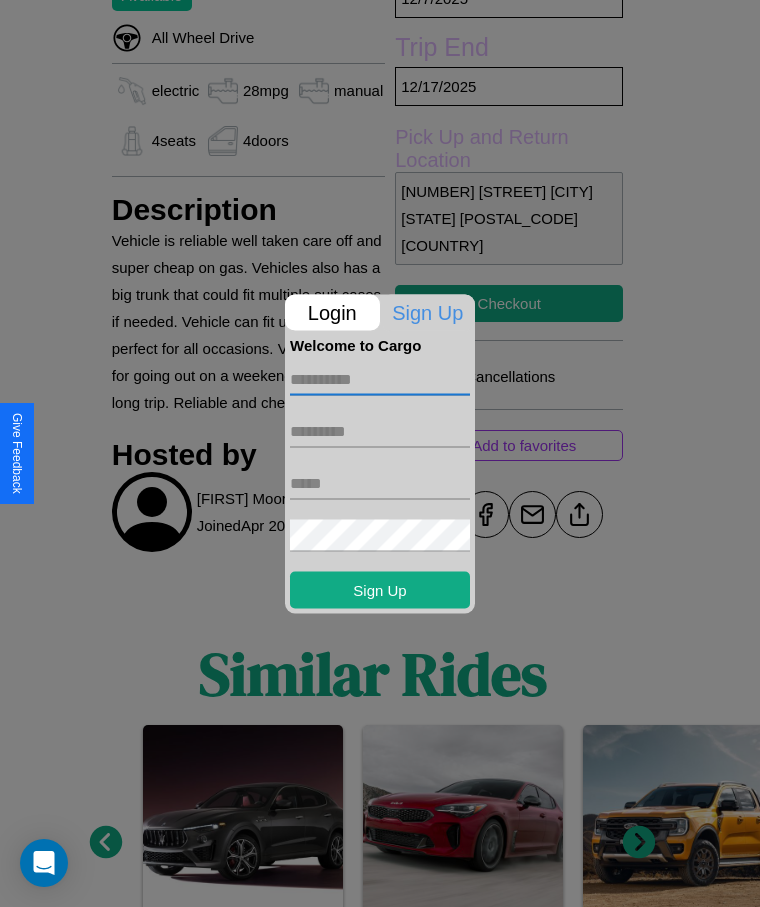 click at bounding box center [380, 379] 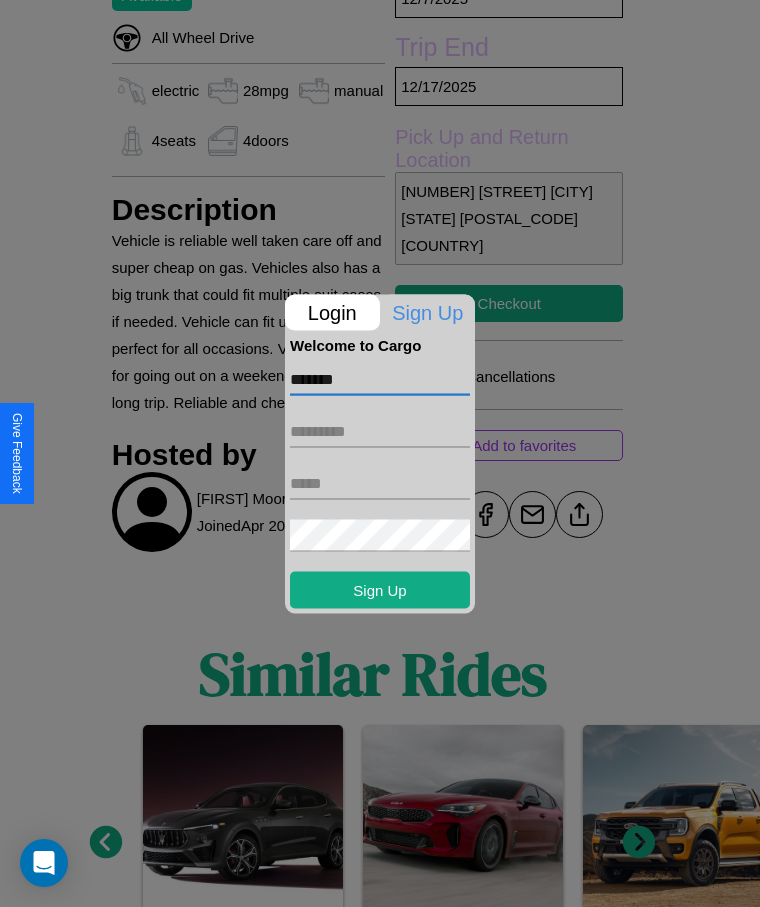 type on "*******" 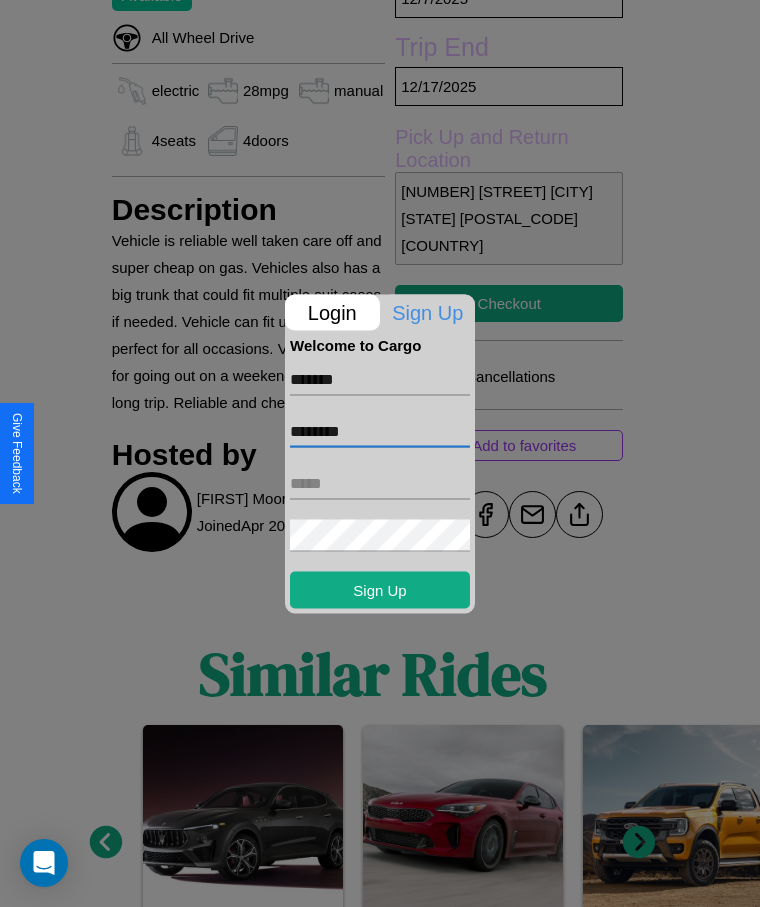 type on "********" 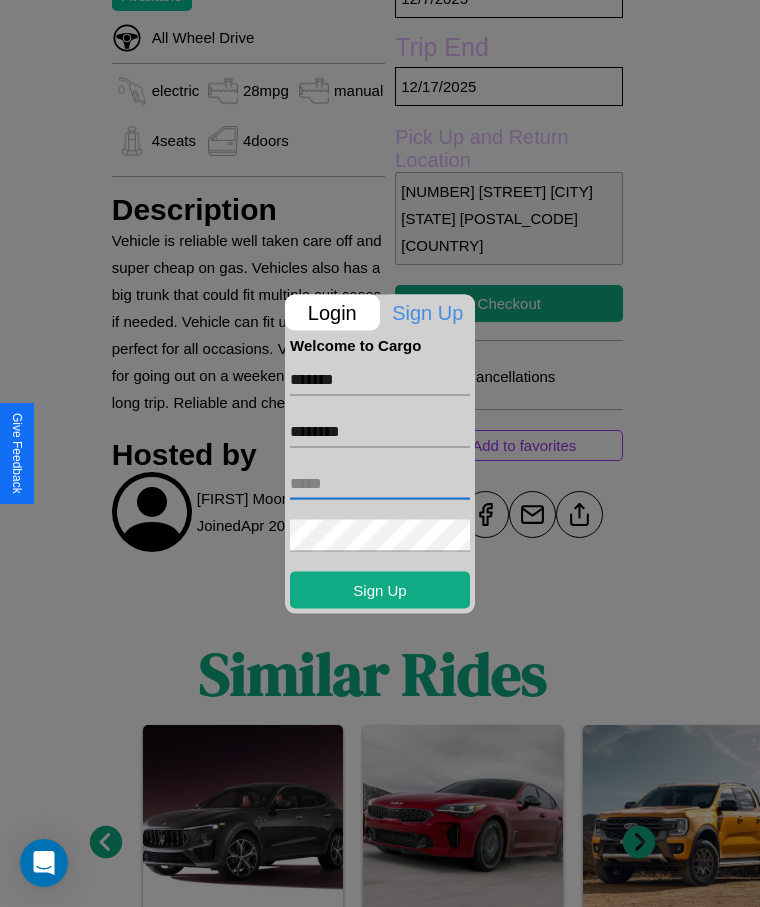 click at bounding box center [380, 483] 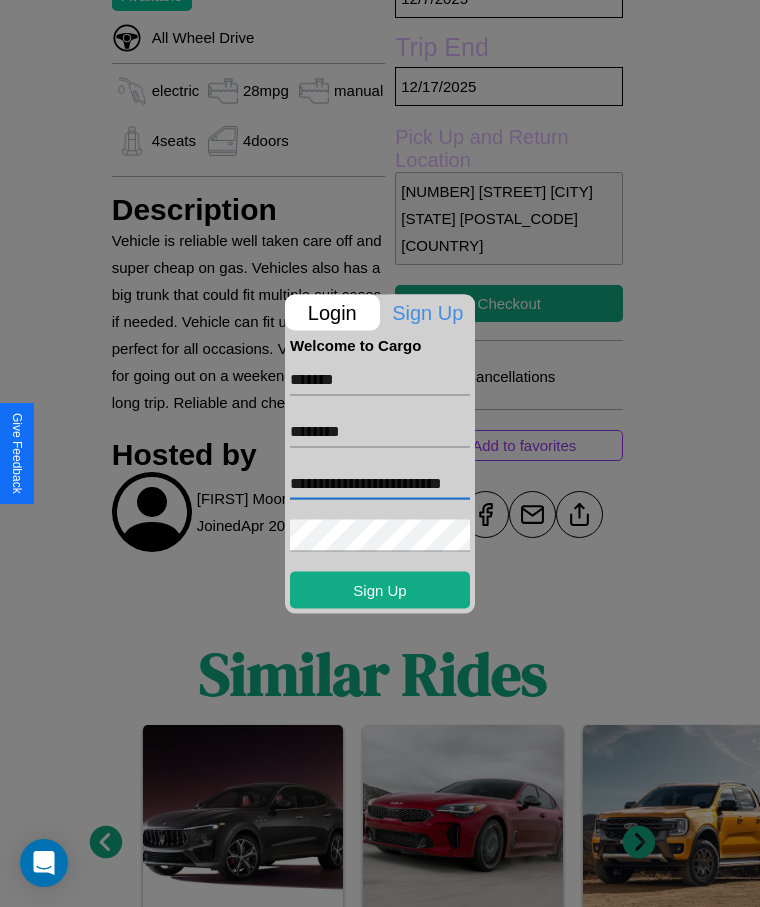scroll, scrollTop: 0, scrollLeft: 22, axis: horizontal 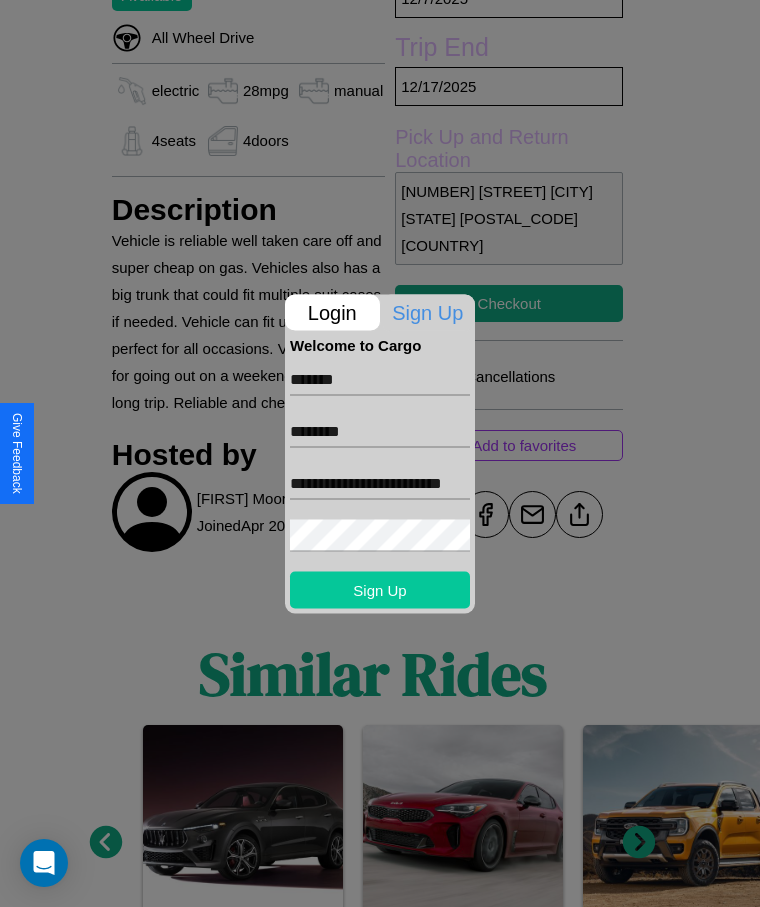 click on "Sign Up" at bounding box center (380, 589) 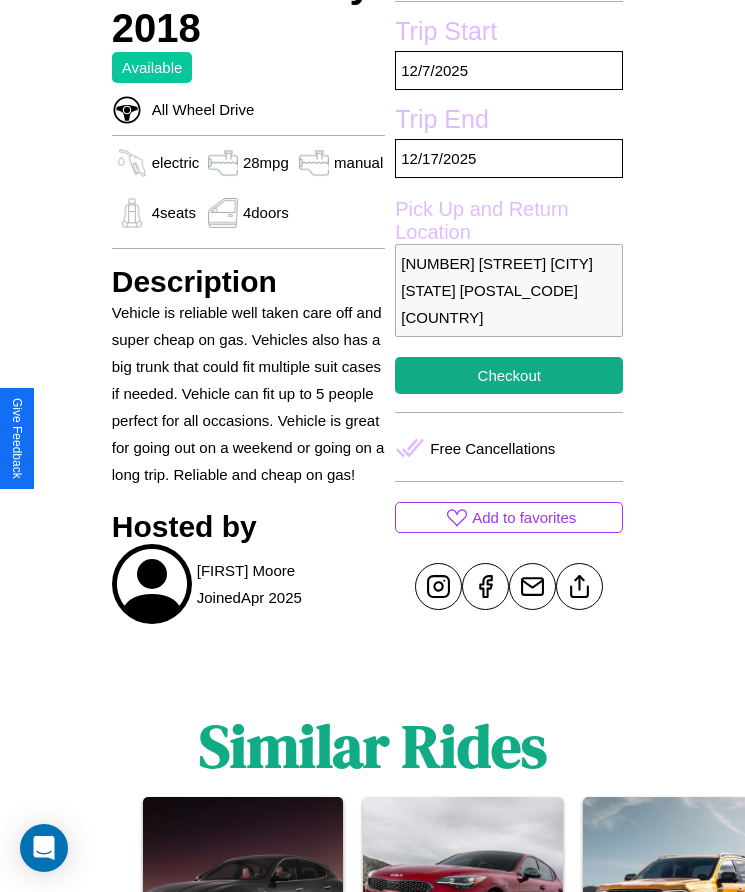 scroll, scrollTop: 566, scrollLeft: 0, axis: vertical 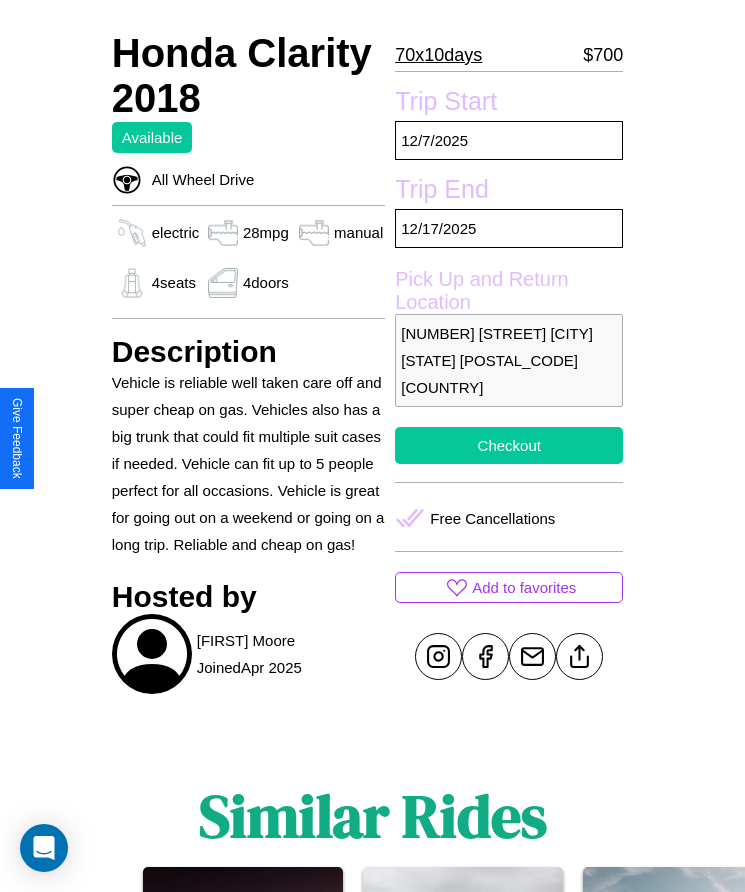 click on "Checkout" at bounding box center [509, 445] 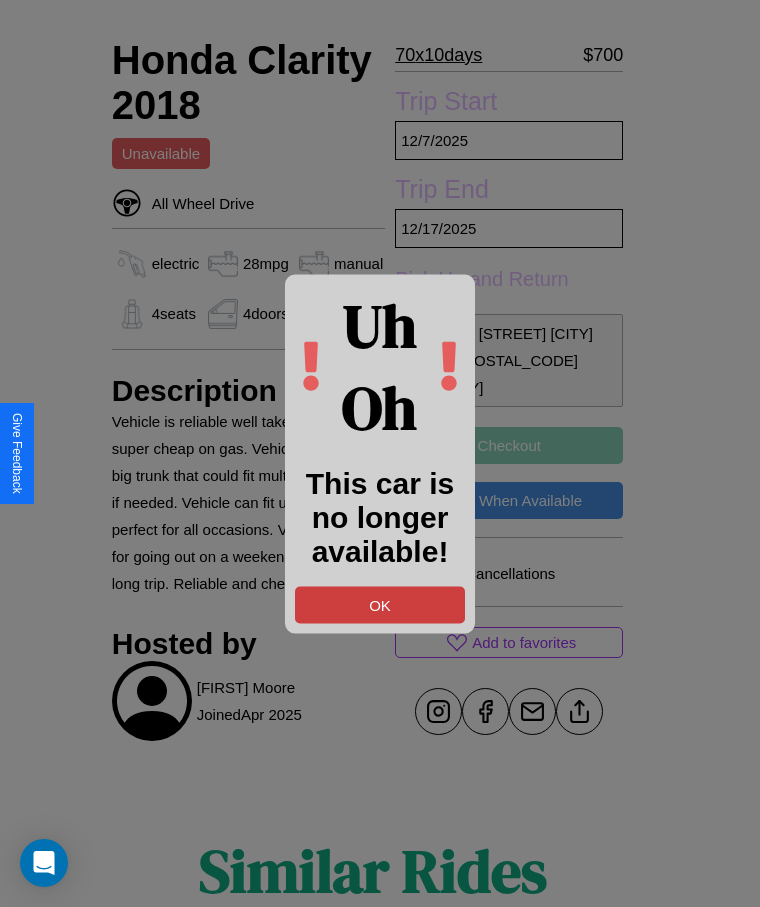 click on "OK" at bounding box center [380, 604] 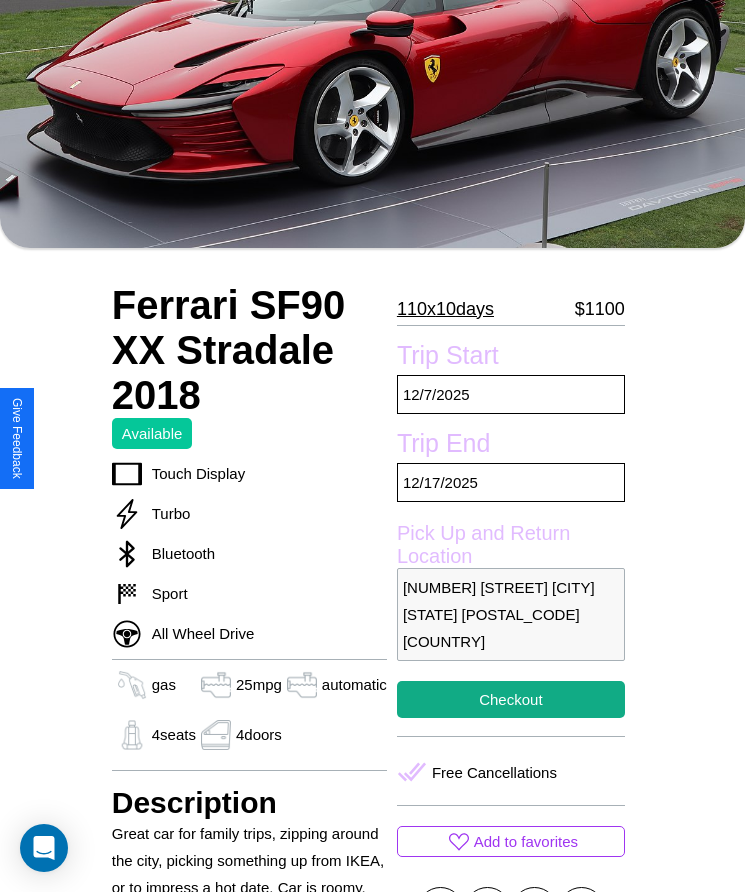 scroll, scrollTop: 584, scrollLeft: 0, axis: vertical 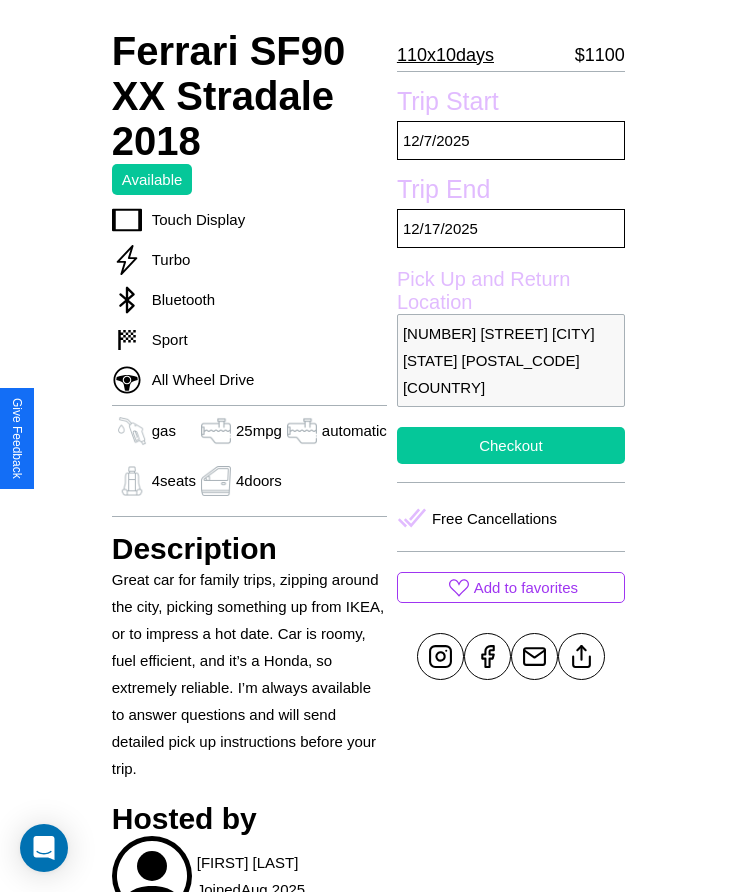click on "Checkout" at bounding box center (511, 445) 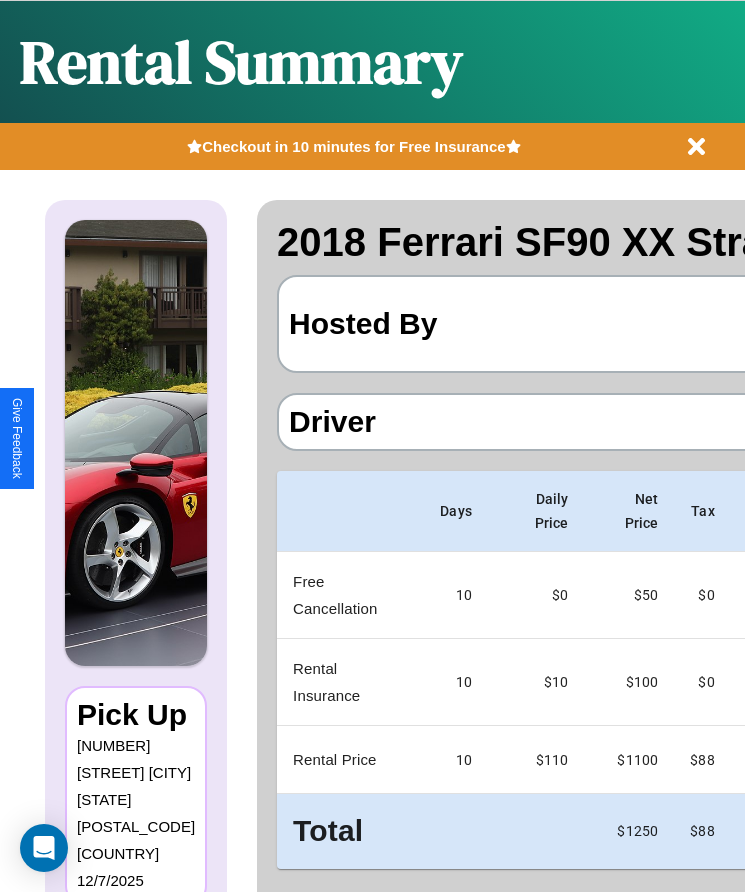 scroll, scrollTop: 0, scrollLeft: 123, axis: horizontal 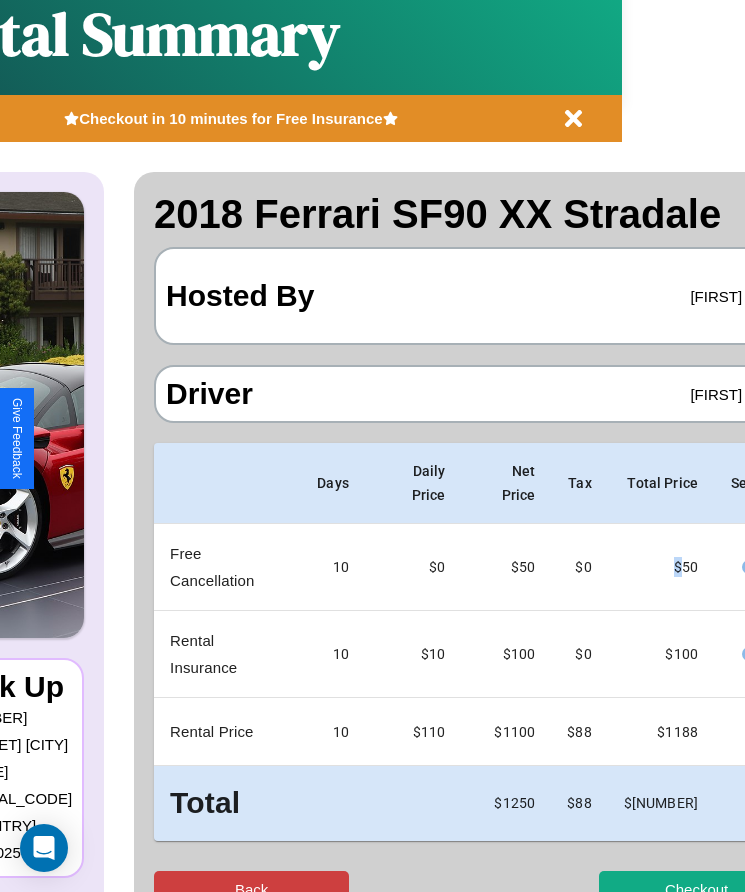 click on "Back" at bounding box center (251, 889) 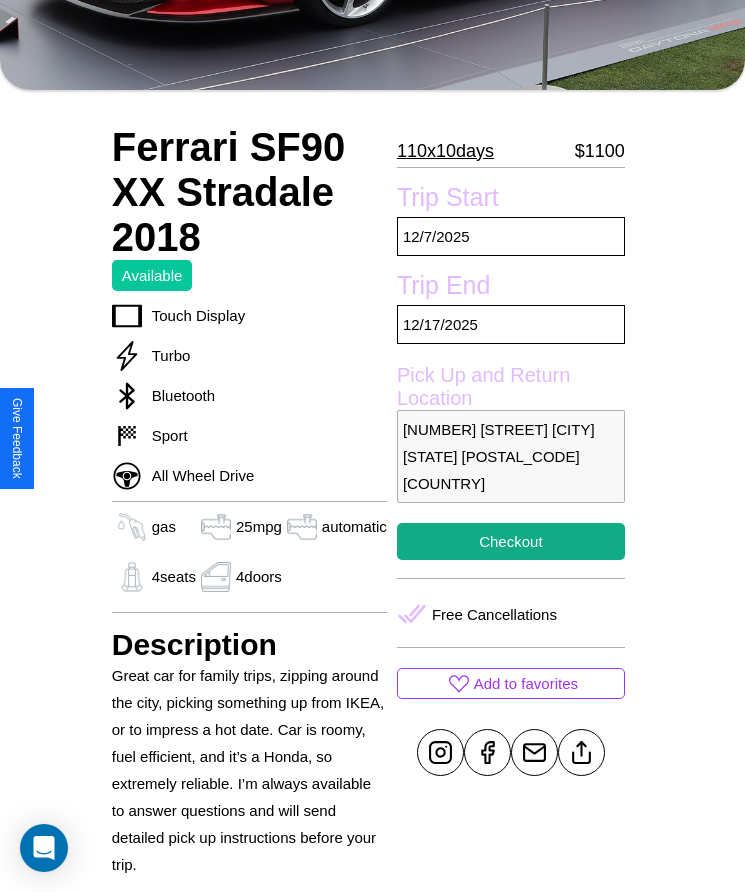 scroll, scrollTop: 499, scrollLeft: 0, axis: vertical 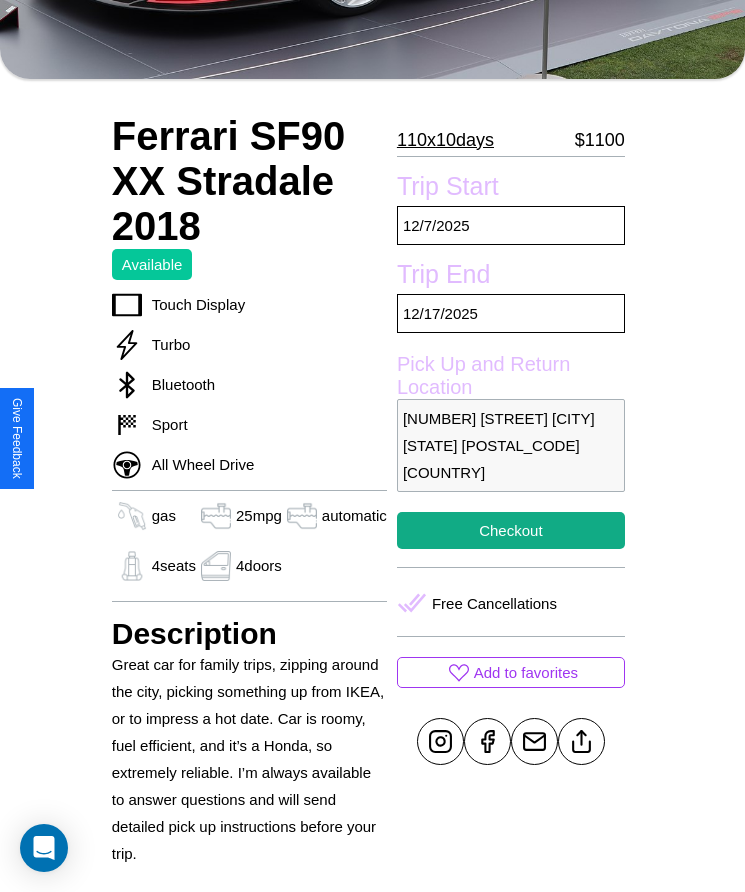click on "9488 Union Street  San Francisco California 85932 United States" at bounding box center [511, 445] 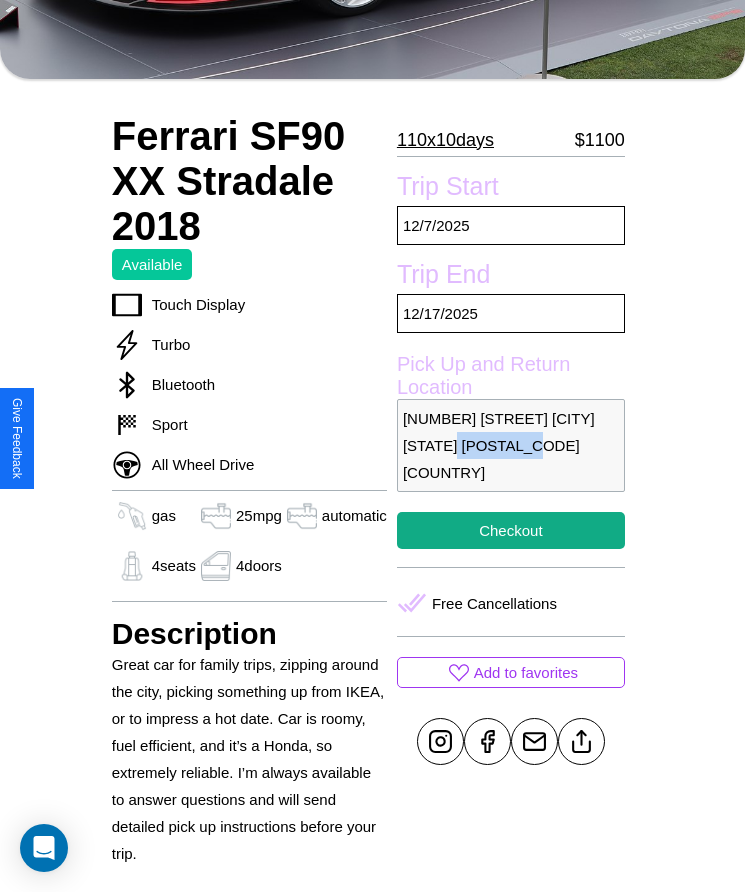 click on "9488 Union Street  San Francisco California 85932 United States" at bounding box center [511, 445] 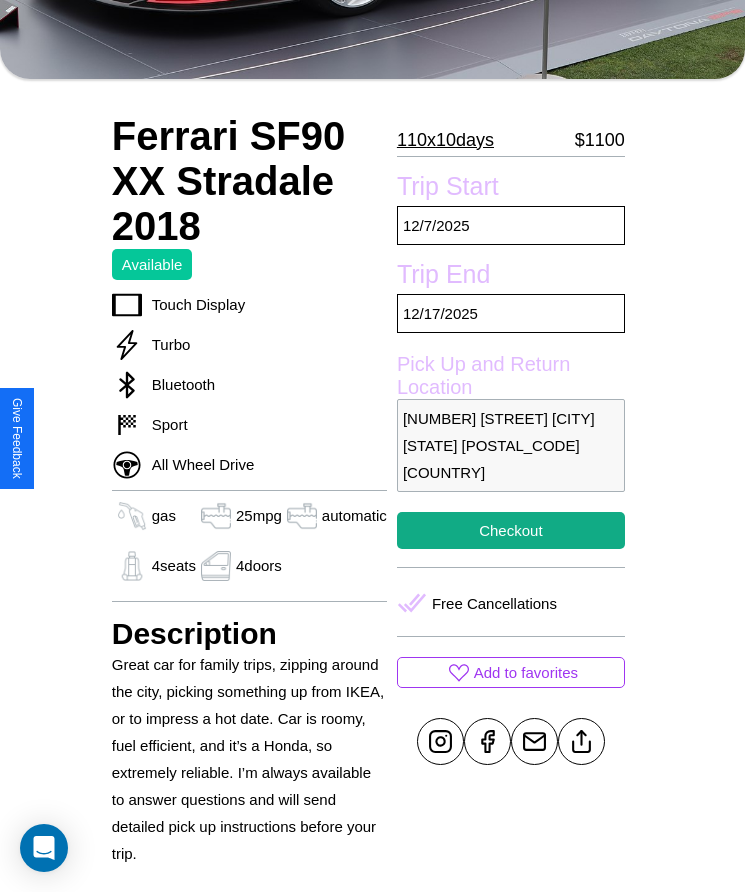 click on "9488 Union Street  San Francisco California 85932 United States" at bounding box center (511, 445) 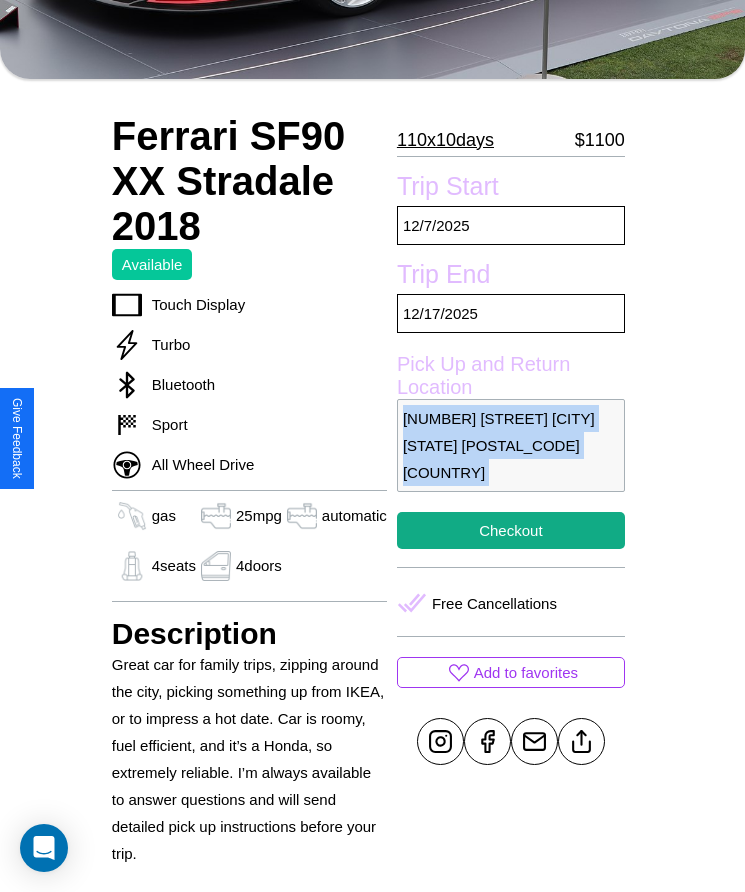 click on "9488 Union Street  San Francisco California 85932 United States" at bounding box center (511, 445) 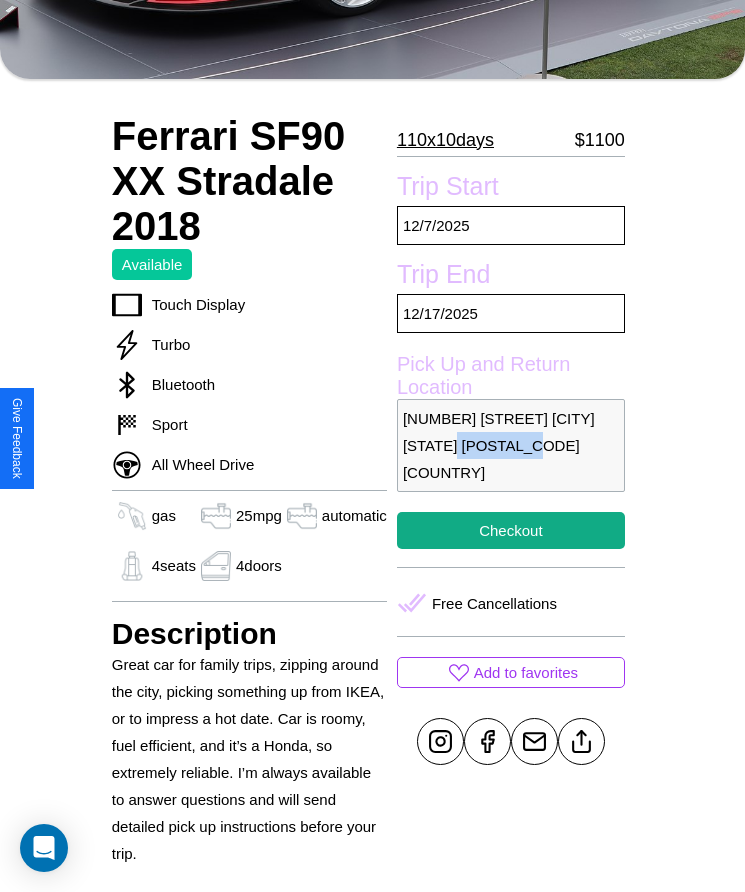 click on "9488 Union Street  San Francisco California 85932 United States" at bounding box center [511, 445] 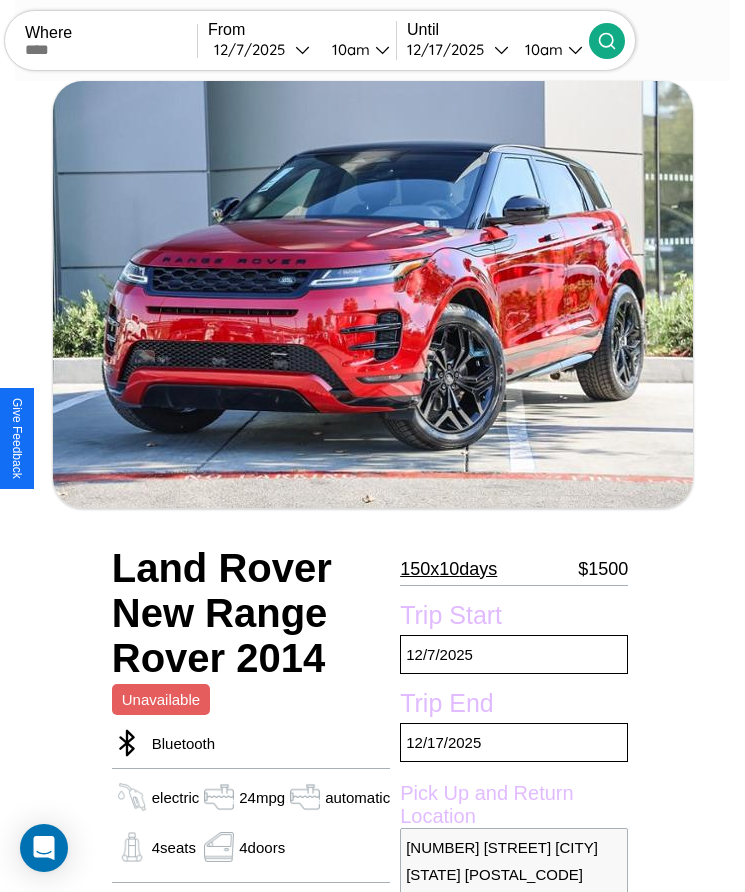 scroll, scrollTop: 711, scrollLeft: 0, axis: vertical 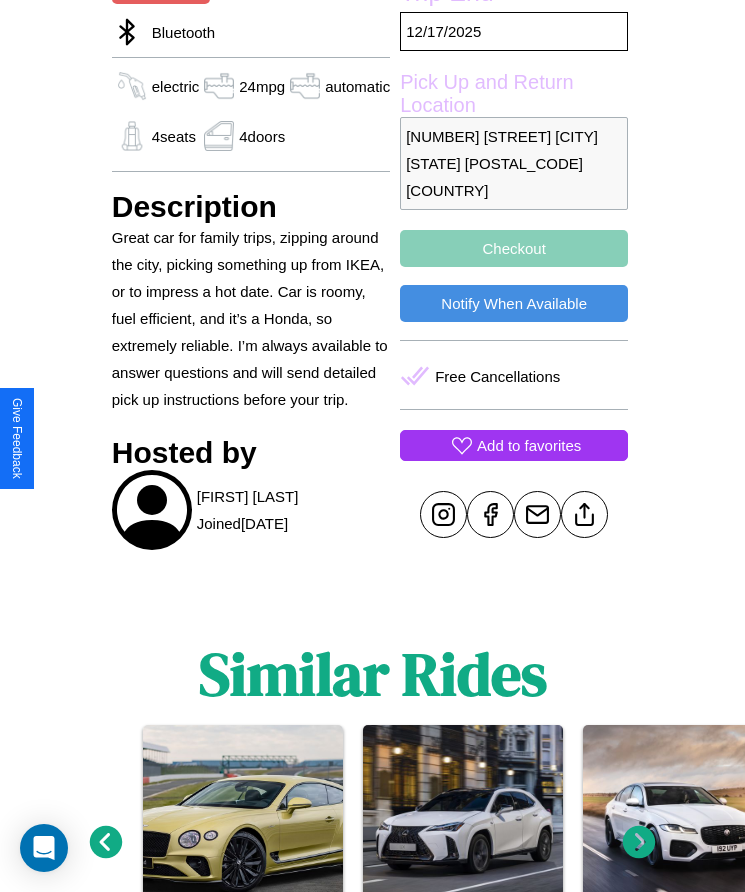 click on "Add to favorites" at bounding box center (529, 445) 